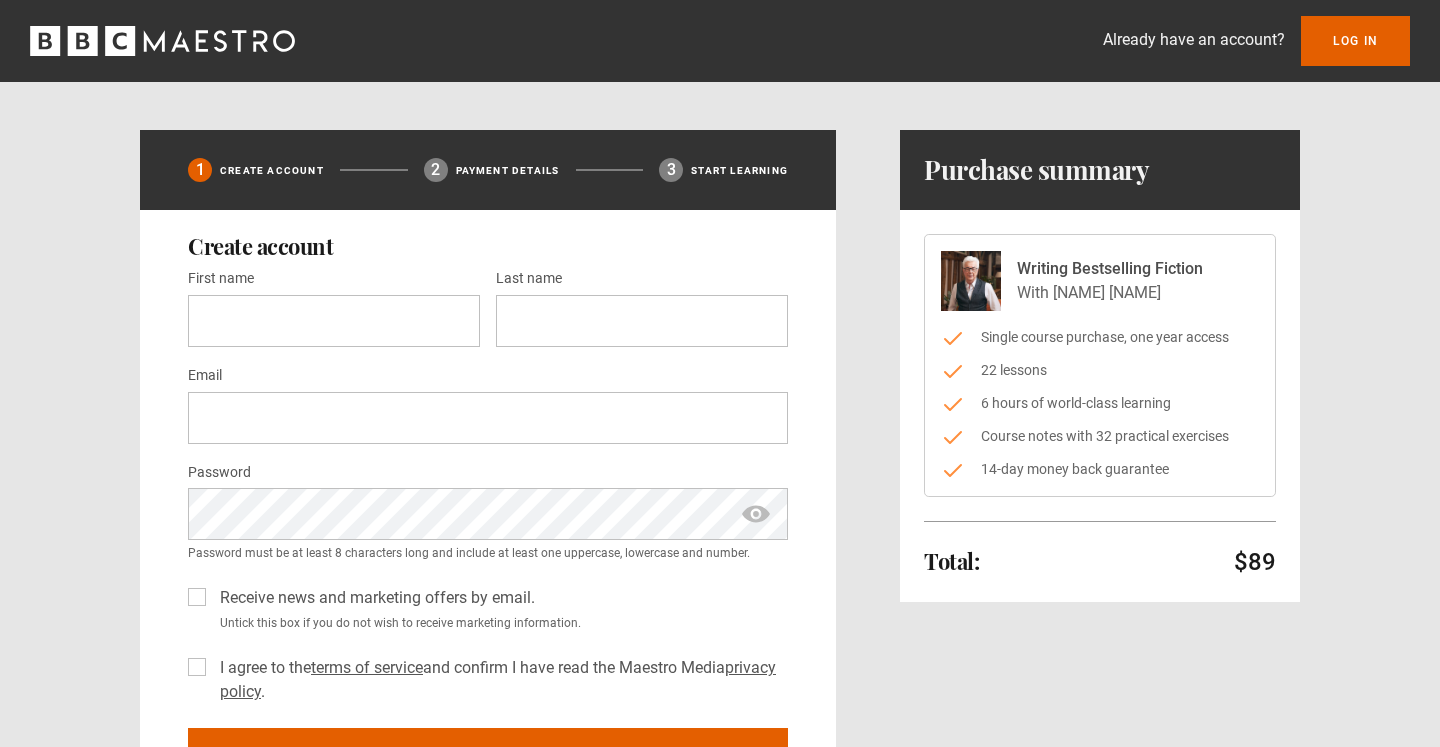 scroll, scrollTop: 0, scrollLeft: 0, axis: both 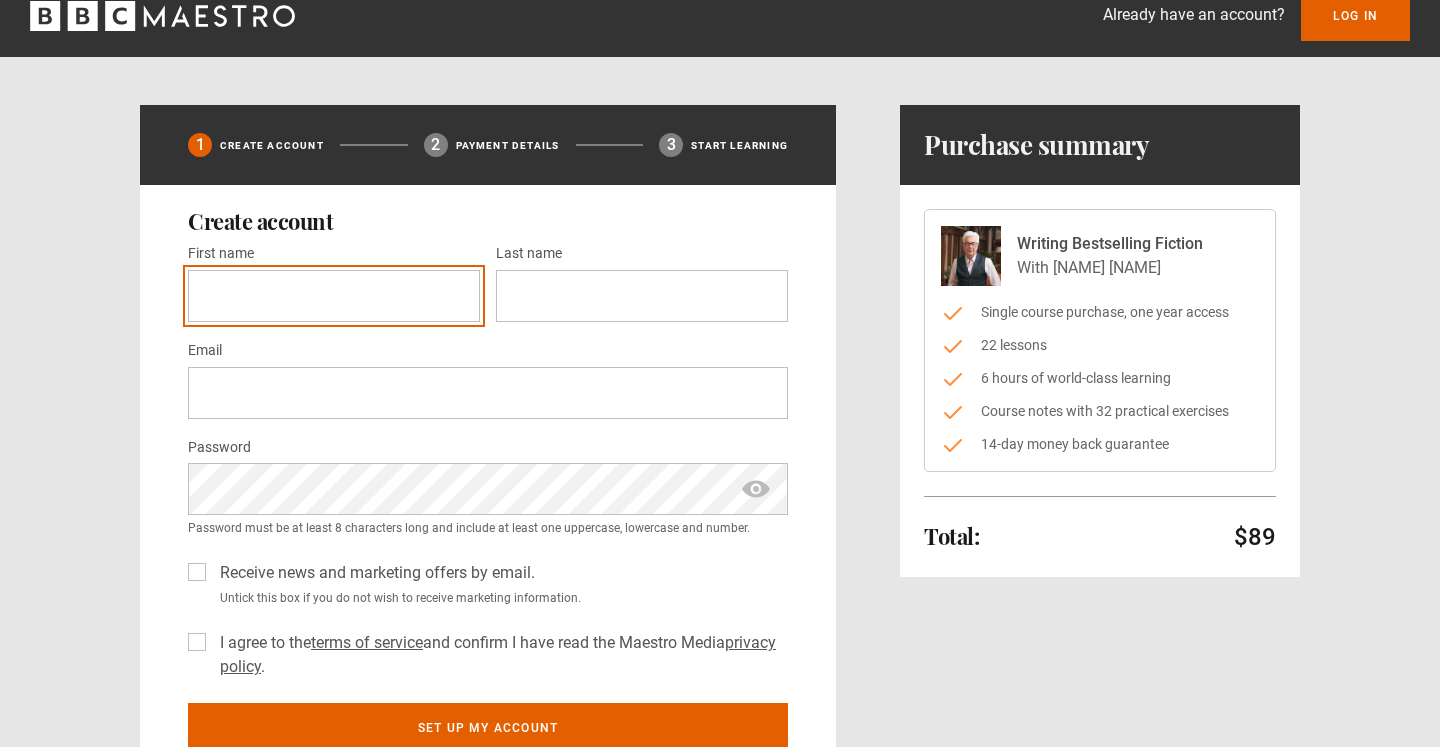 click on "First name  *" at bounding box center (334, 296) 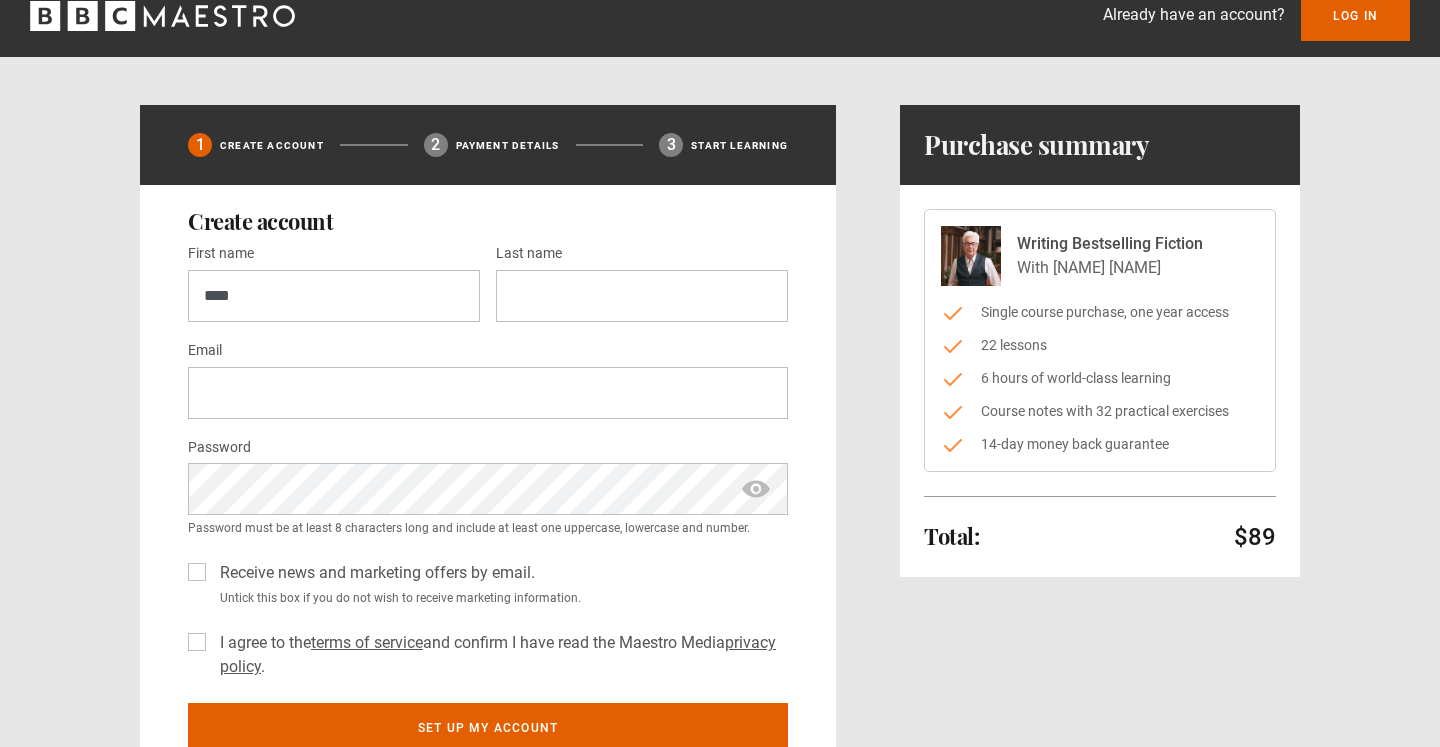 type on "******" 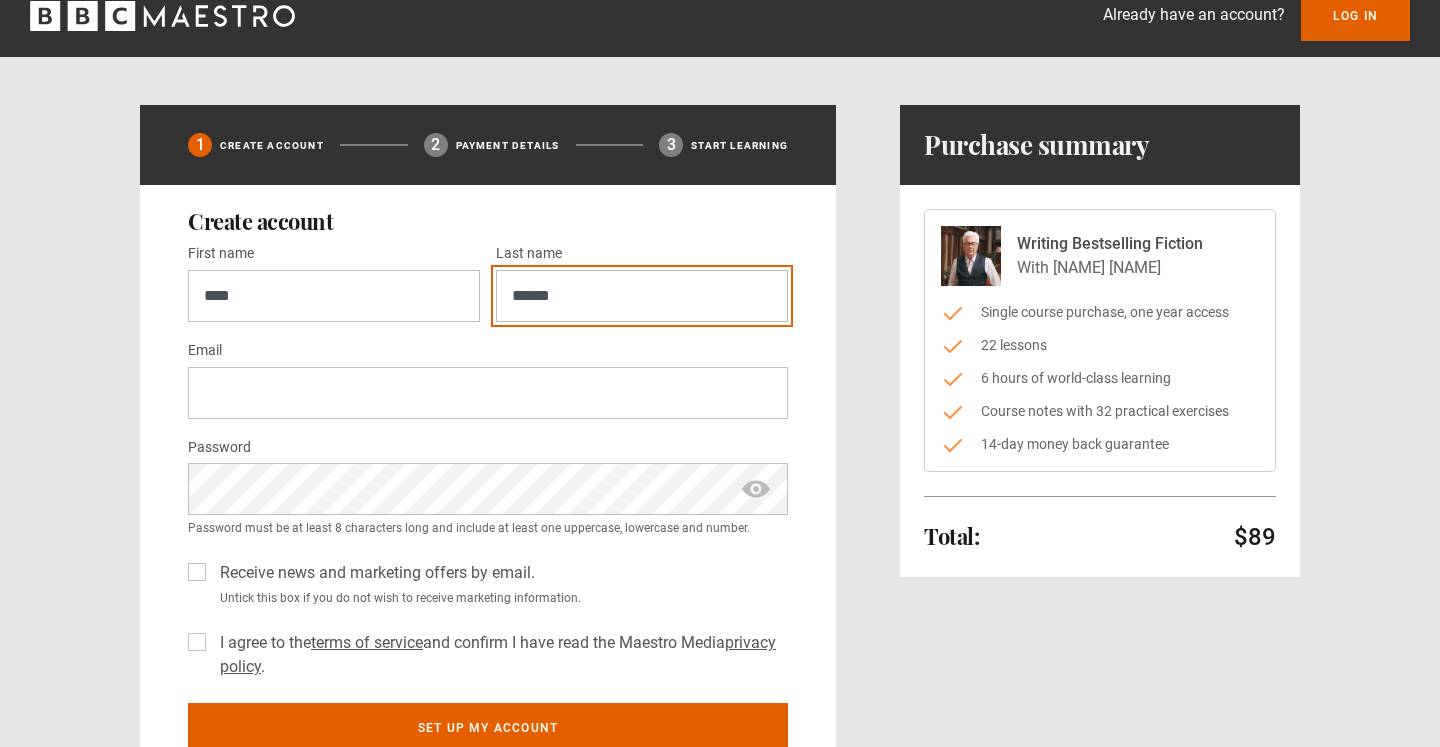 type on "**********" 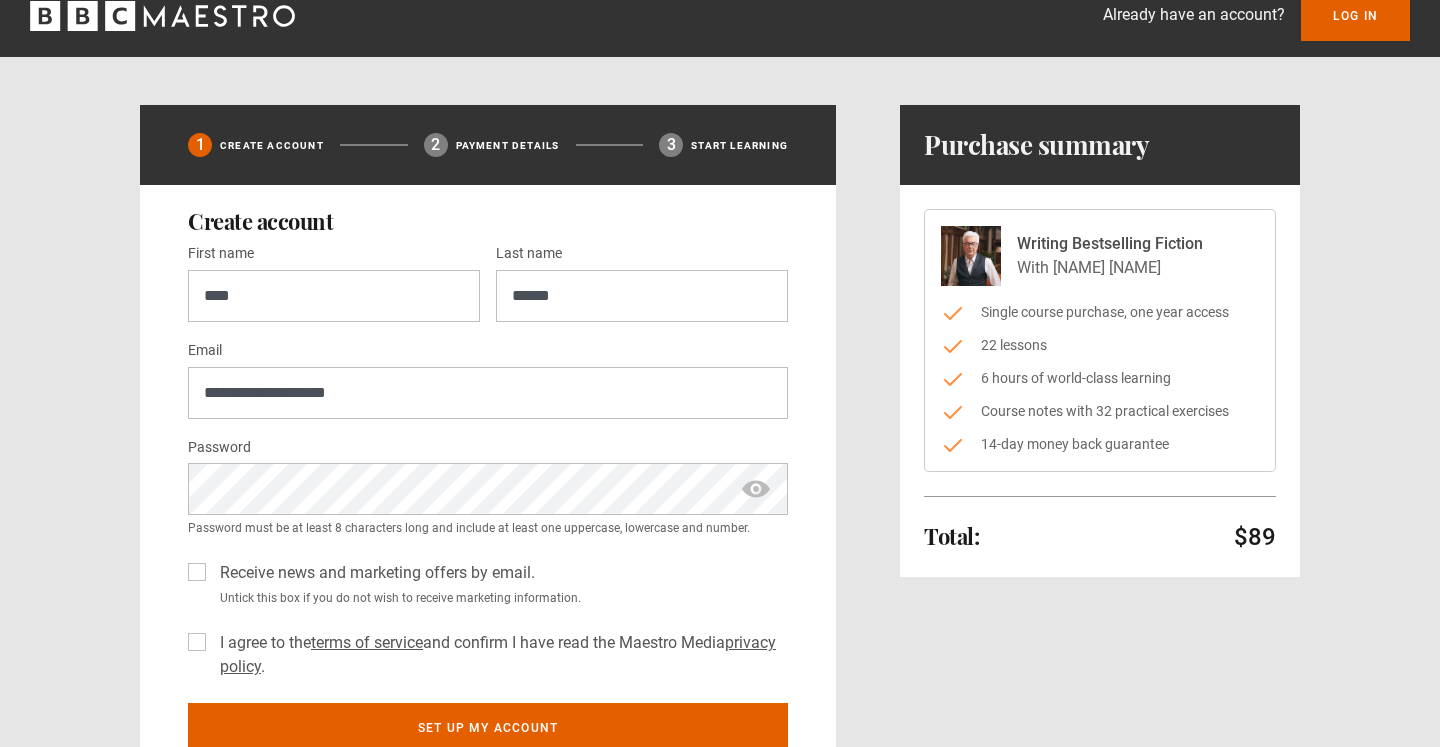 click on "Receive news and marketing offers by email." at bounding box center [373, 573] 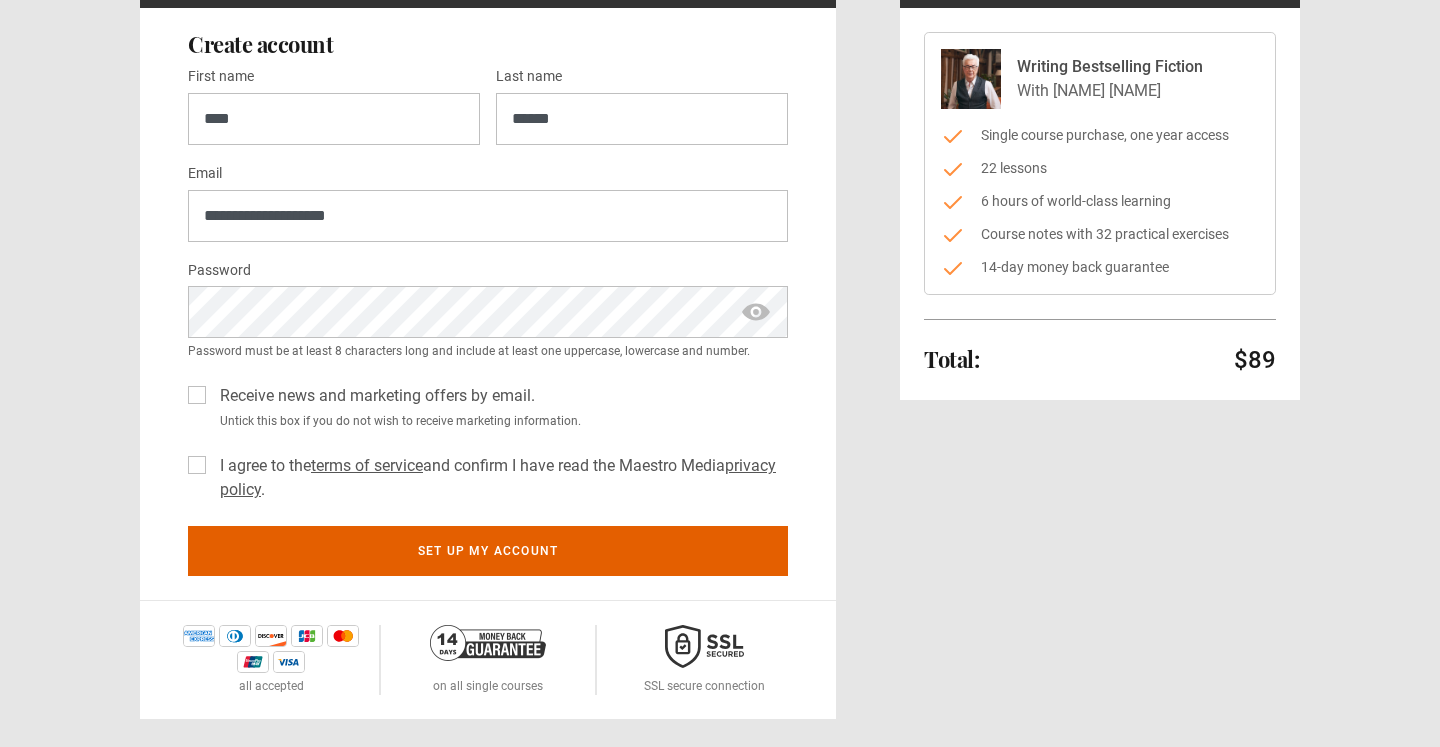 scroll, scrollTop: 210, scrollLeft: 0, axis: vertical 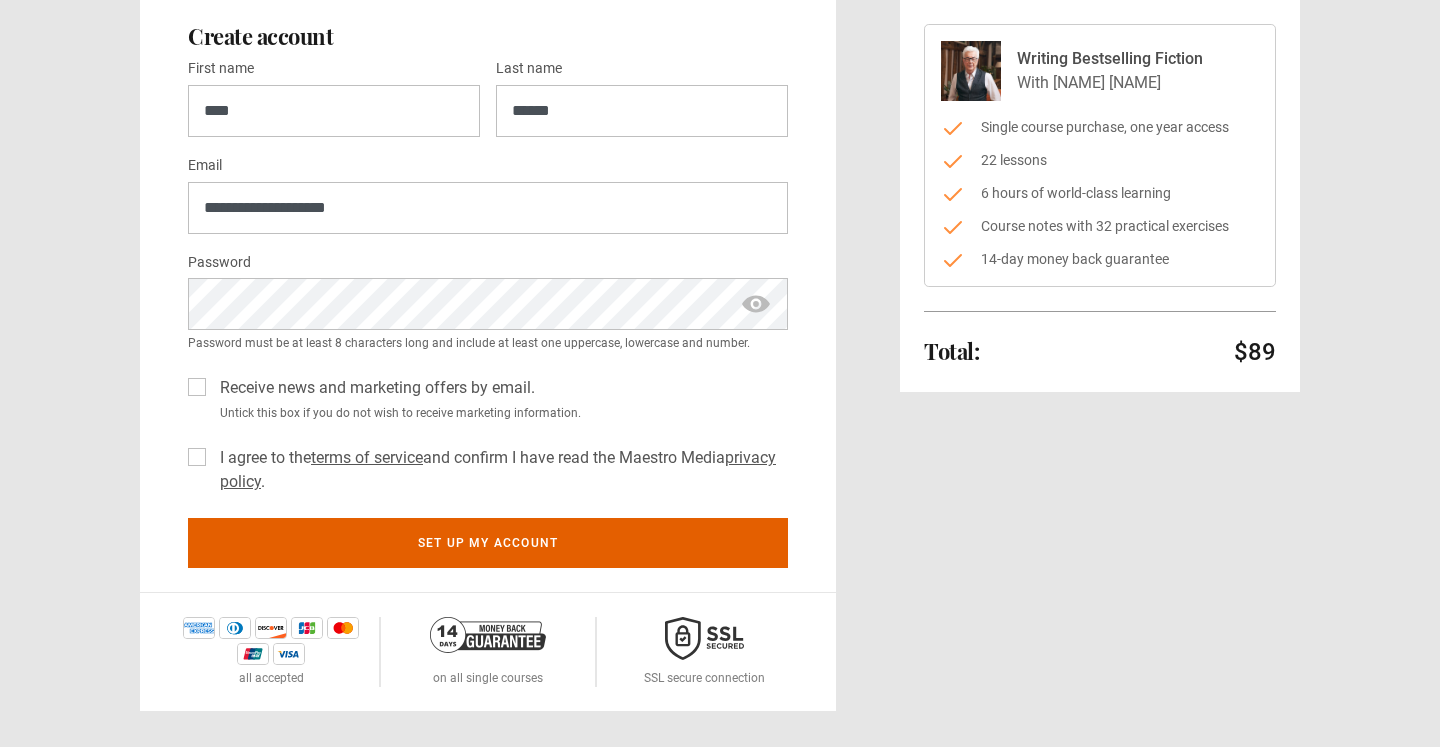 click at bounding box center (756, 304) 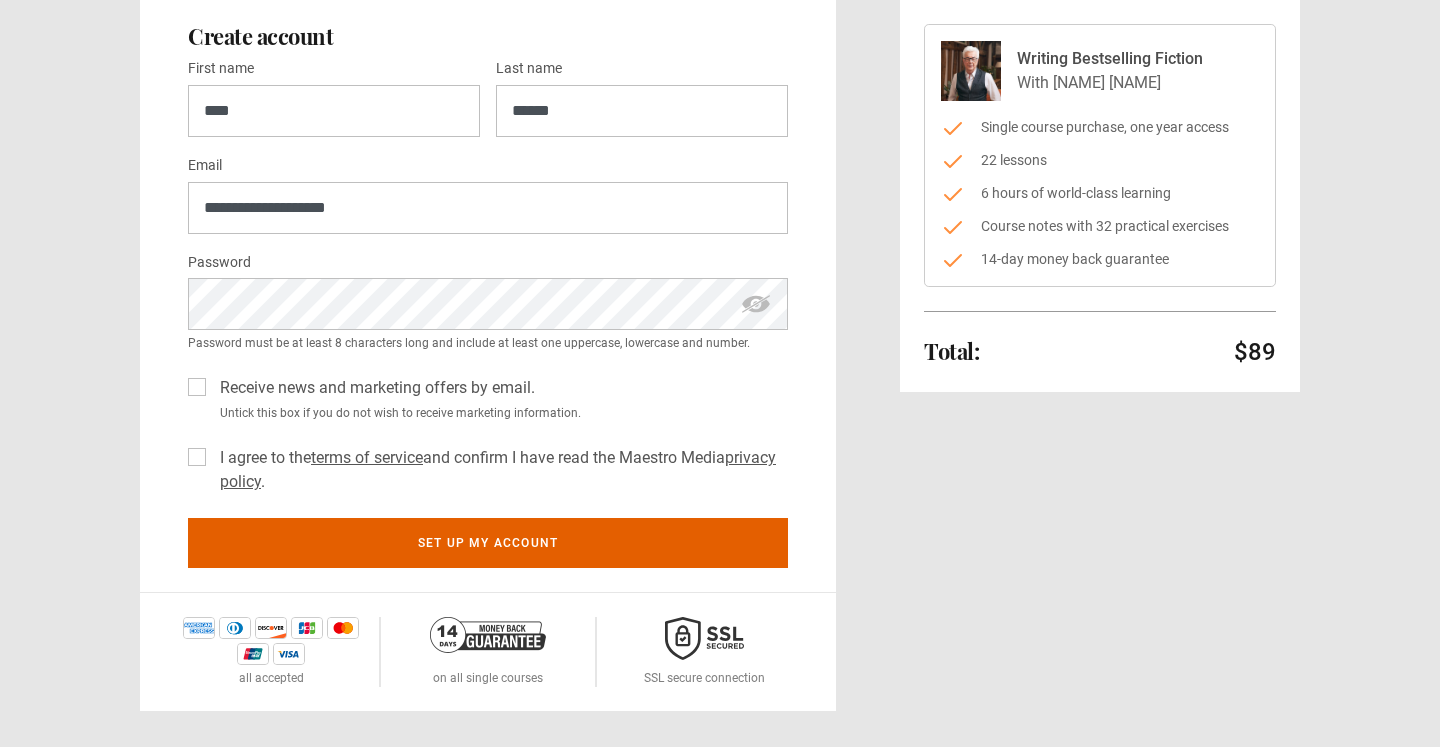 click on "I agree to the  terms of service  and confirm I have read the Maestro Media  privacy policy ." at bounding box center [500, 470] 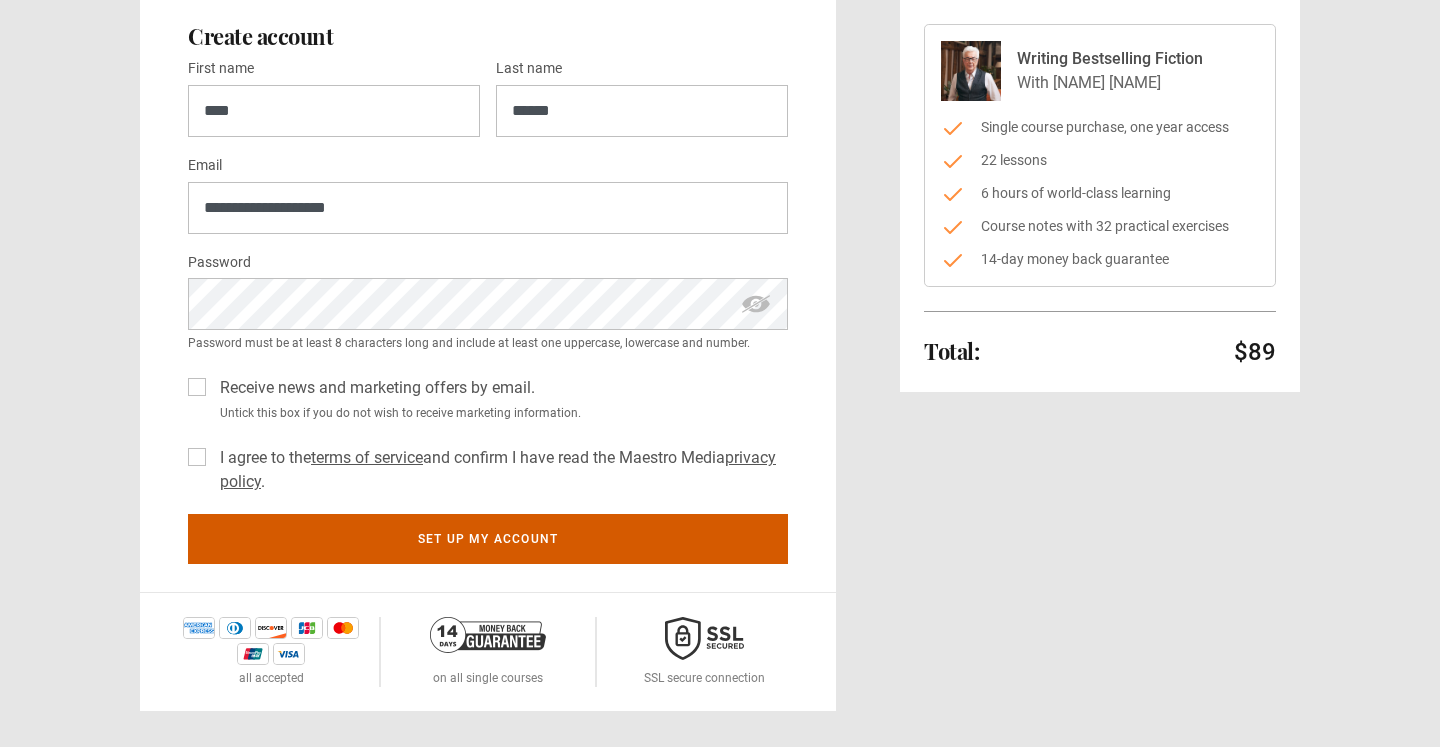 click on "Set up my account" at bounding box center (488, 539) 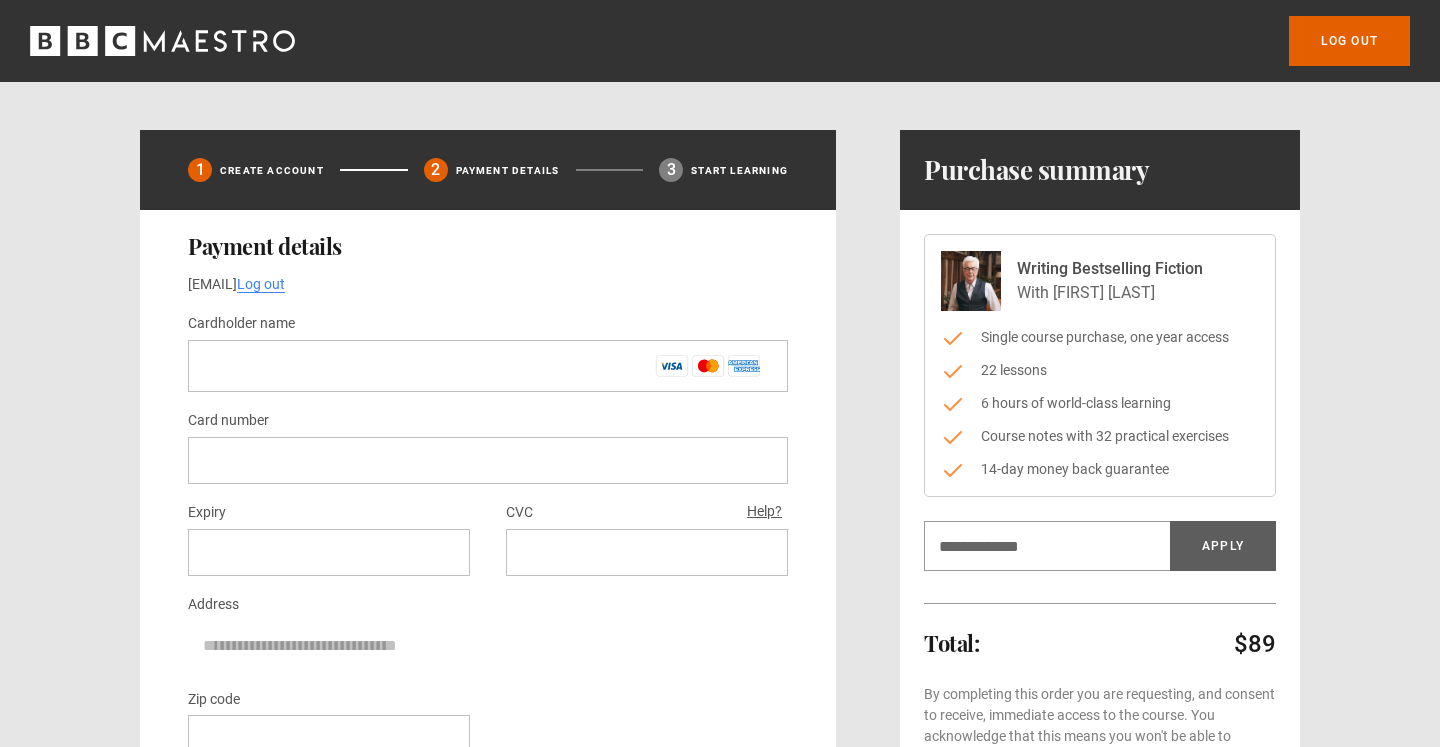scroll, scrollTop: 0, scrollLeft: 0, axis: both 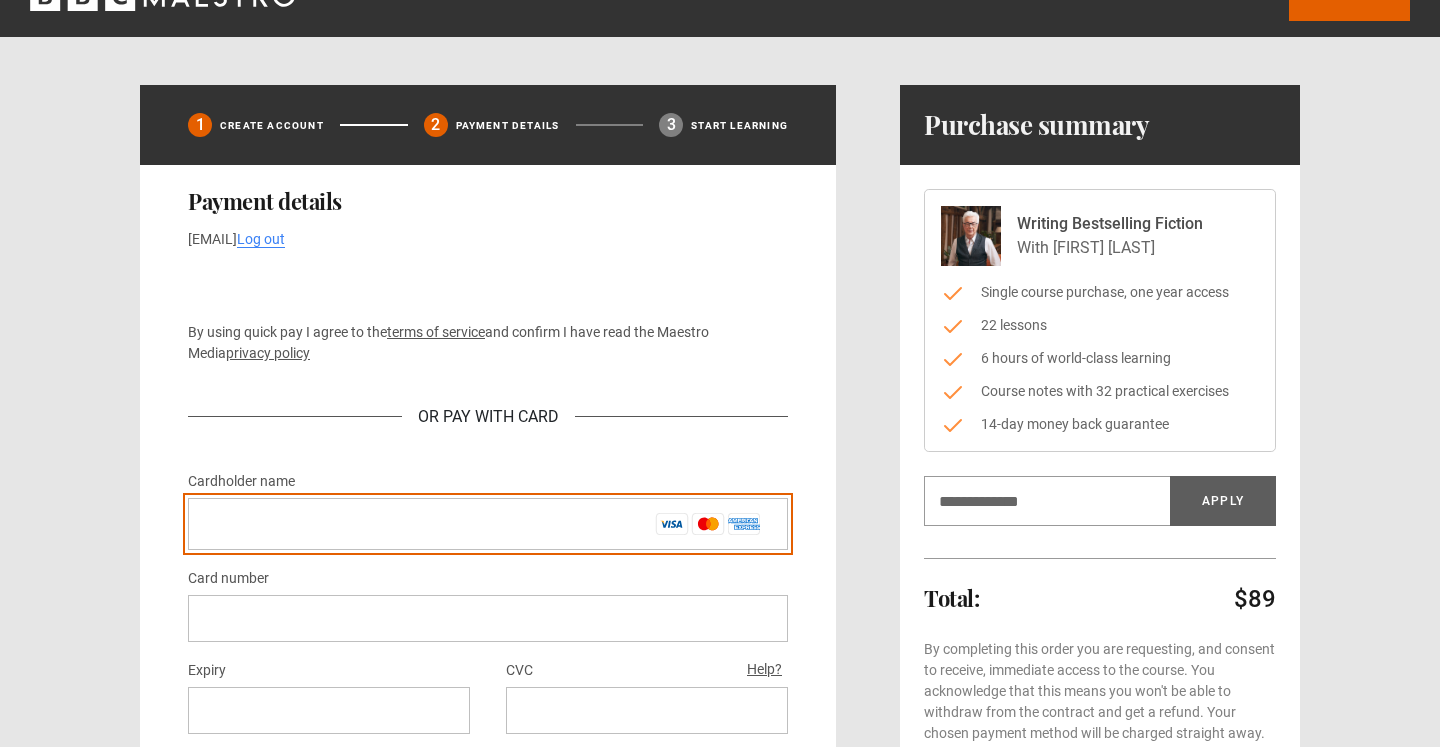 click on "Cardholder name  *" at bounding box center [488, 524] 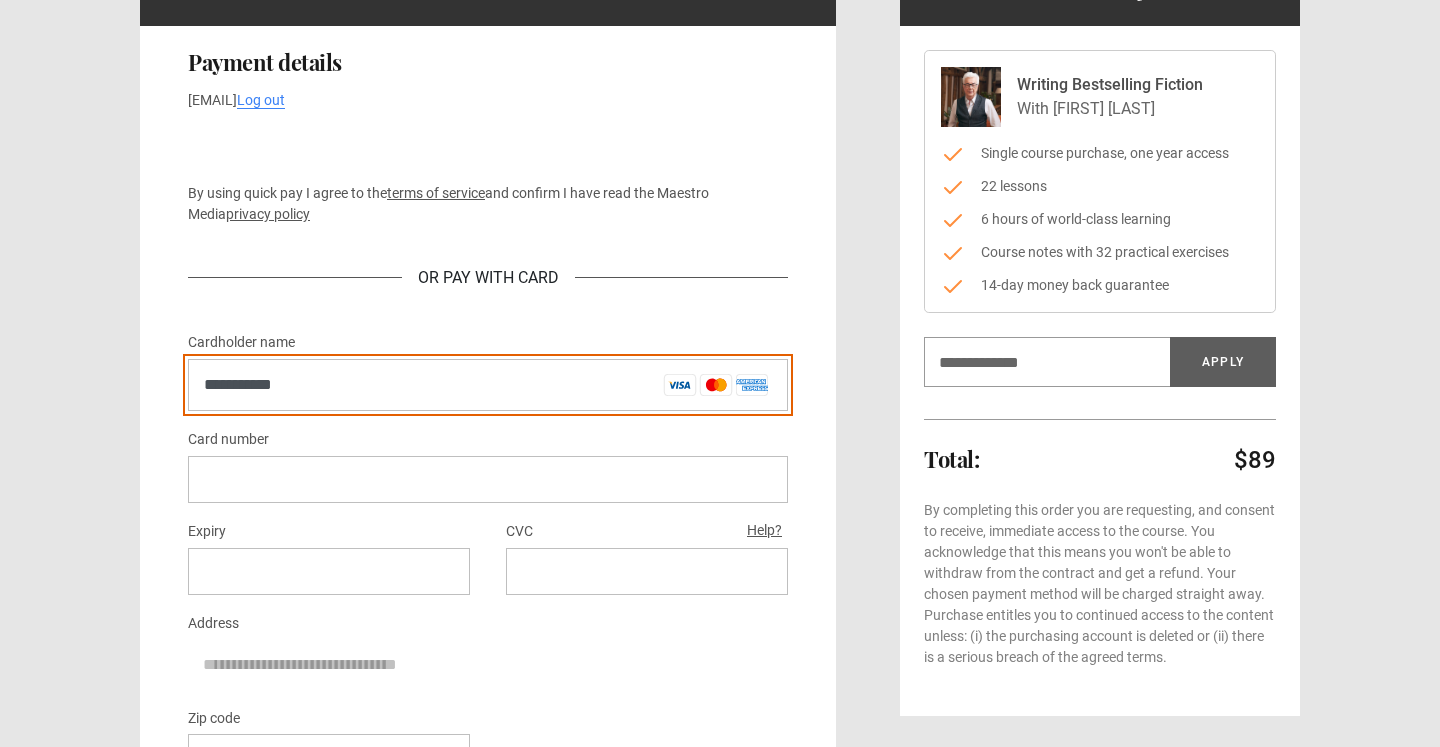 scroll, scrollTop: 187, scrollLeft: 0, axis: vertical 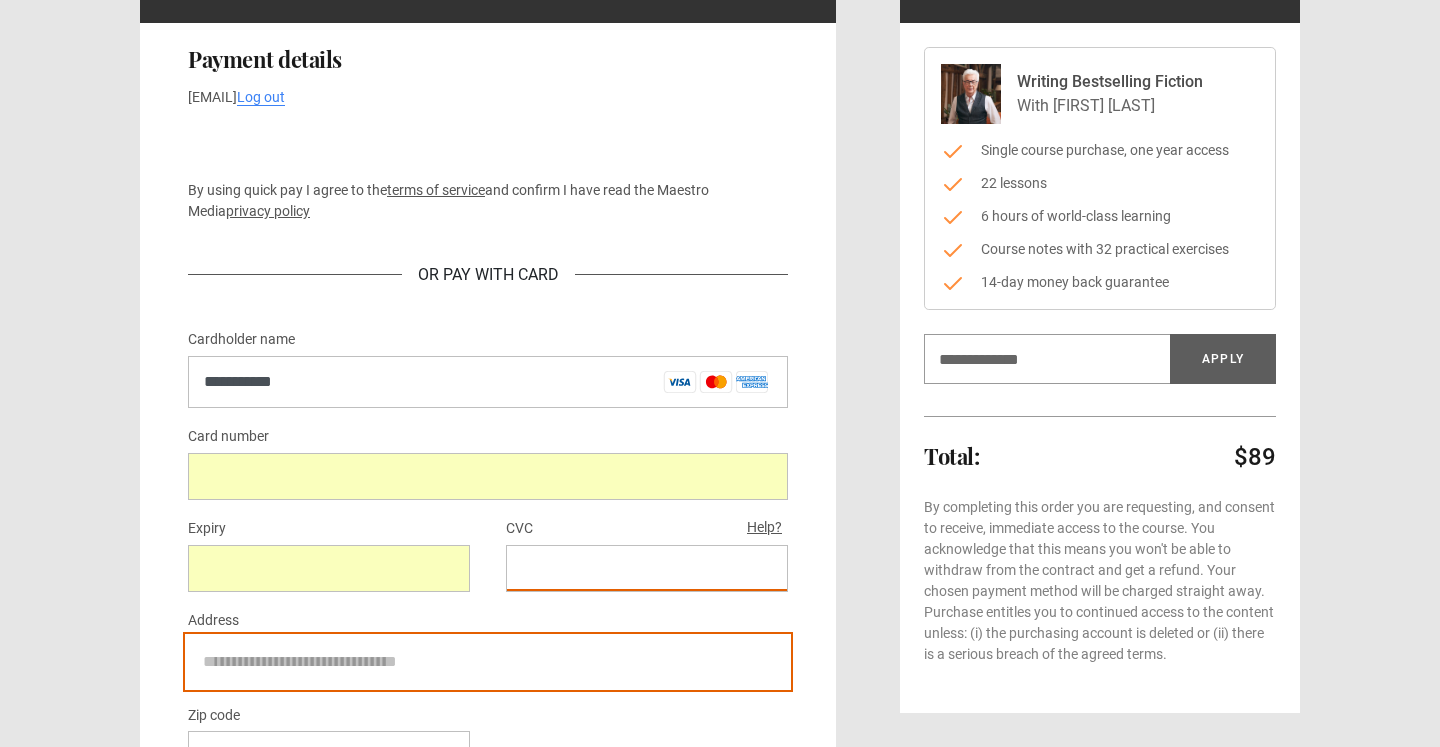 click on "Address" at bounding box center [488, 662] 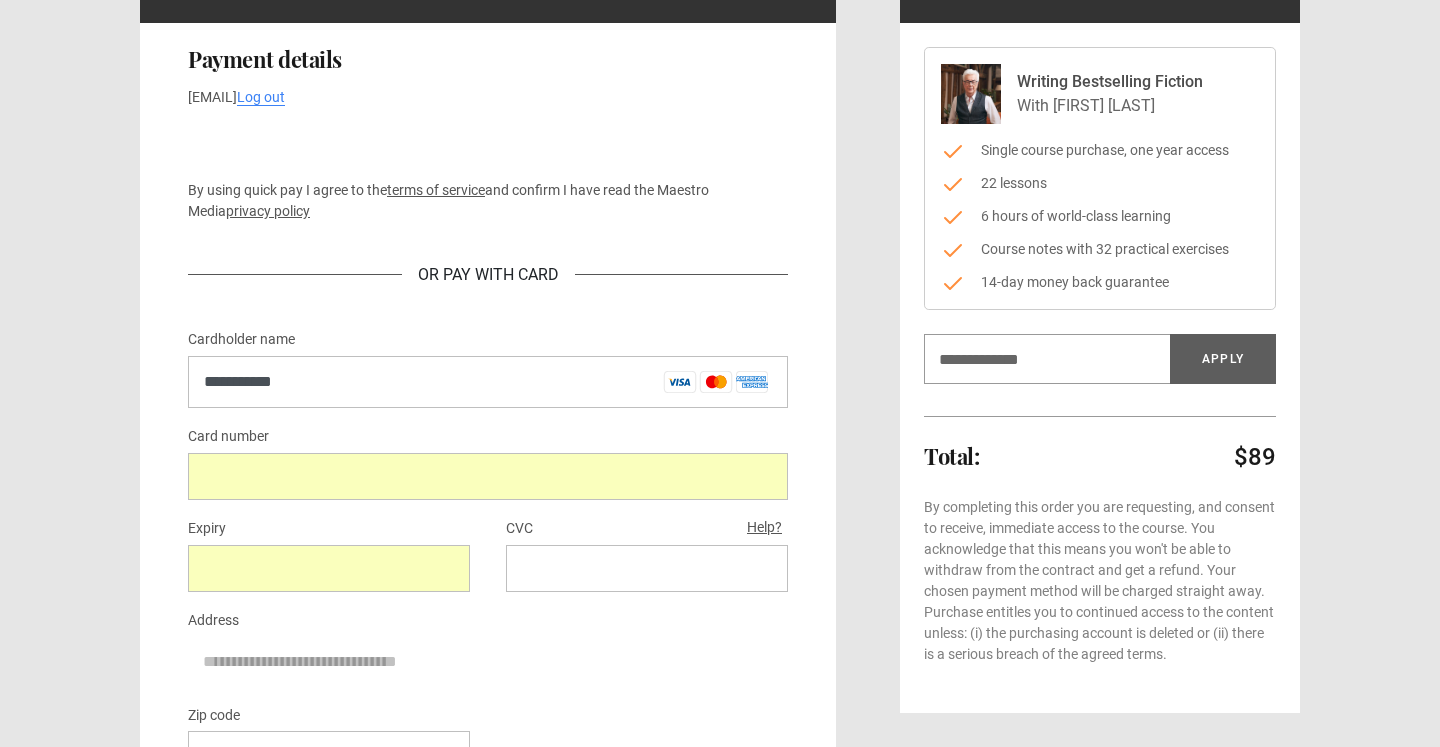 click on "**********" at bounding box center (488, 482) 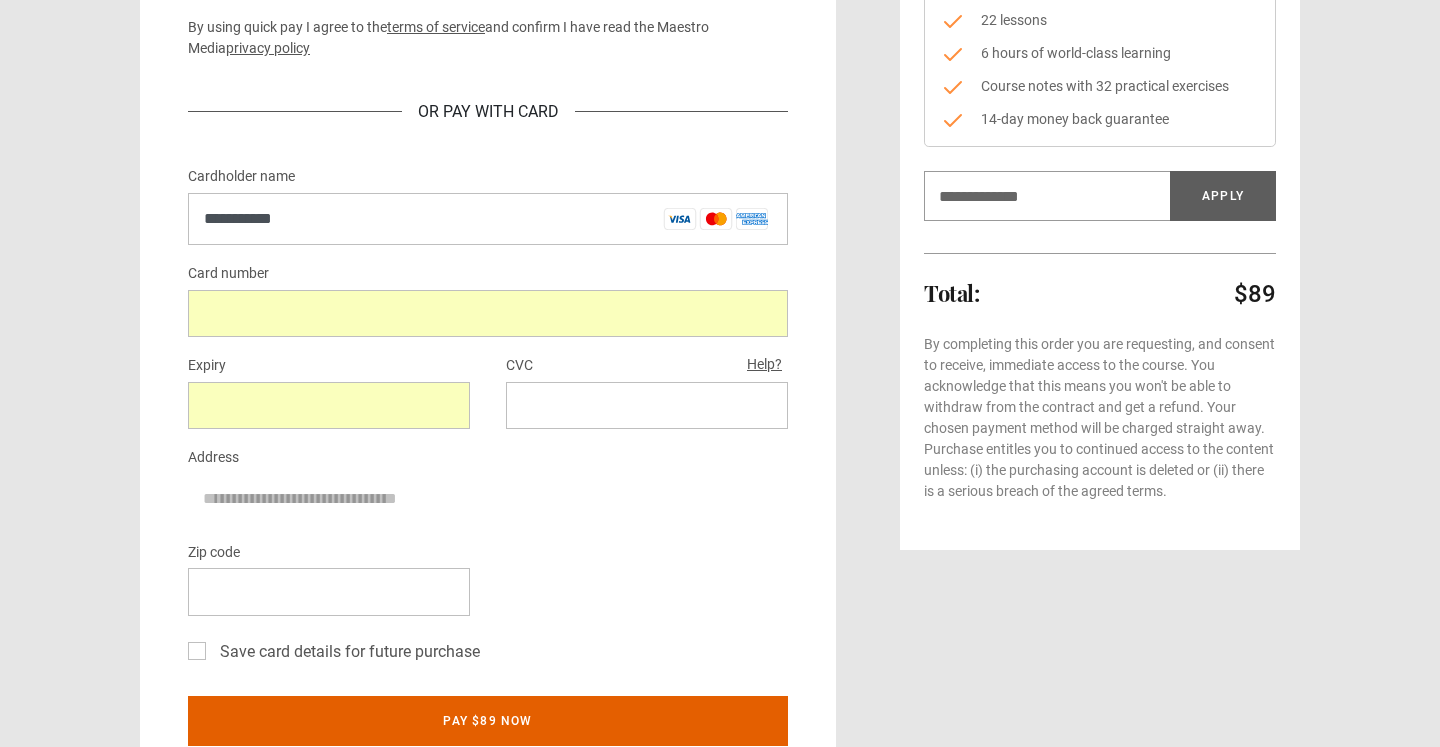 scroll, scrollTop: 357, scrollLeft: 0, axis: vertical 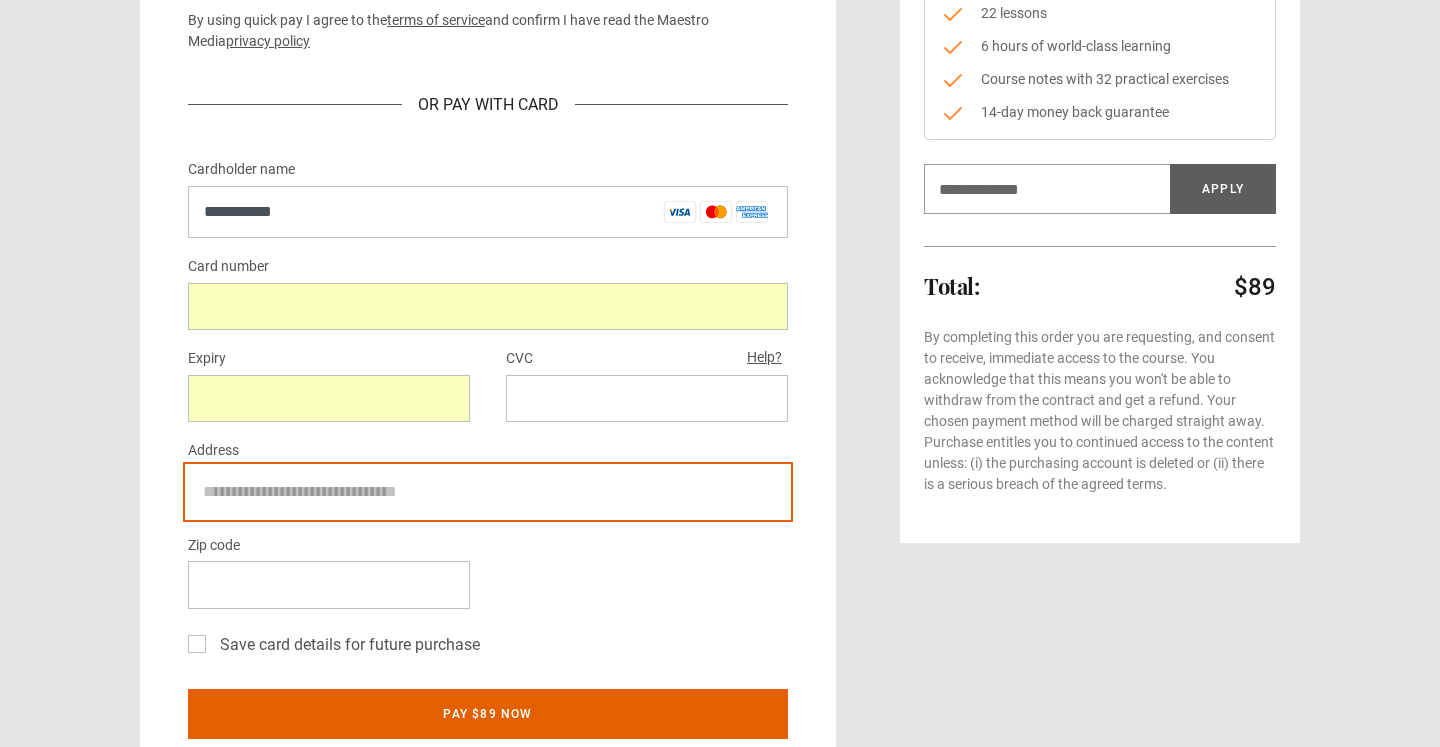 click on "Address" at bounding box center [488, 492] 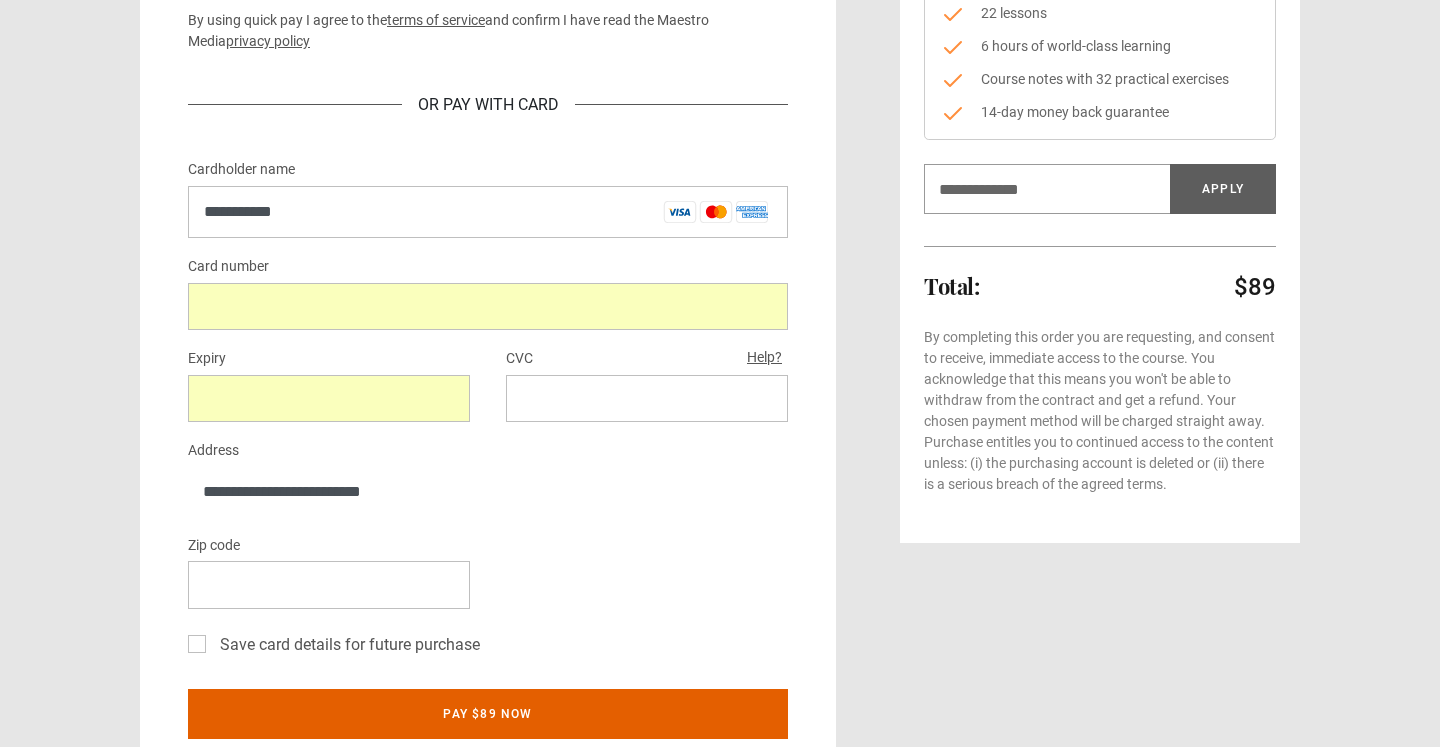 type on "*" 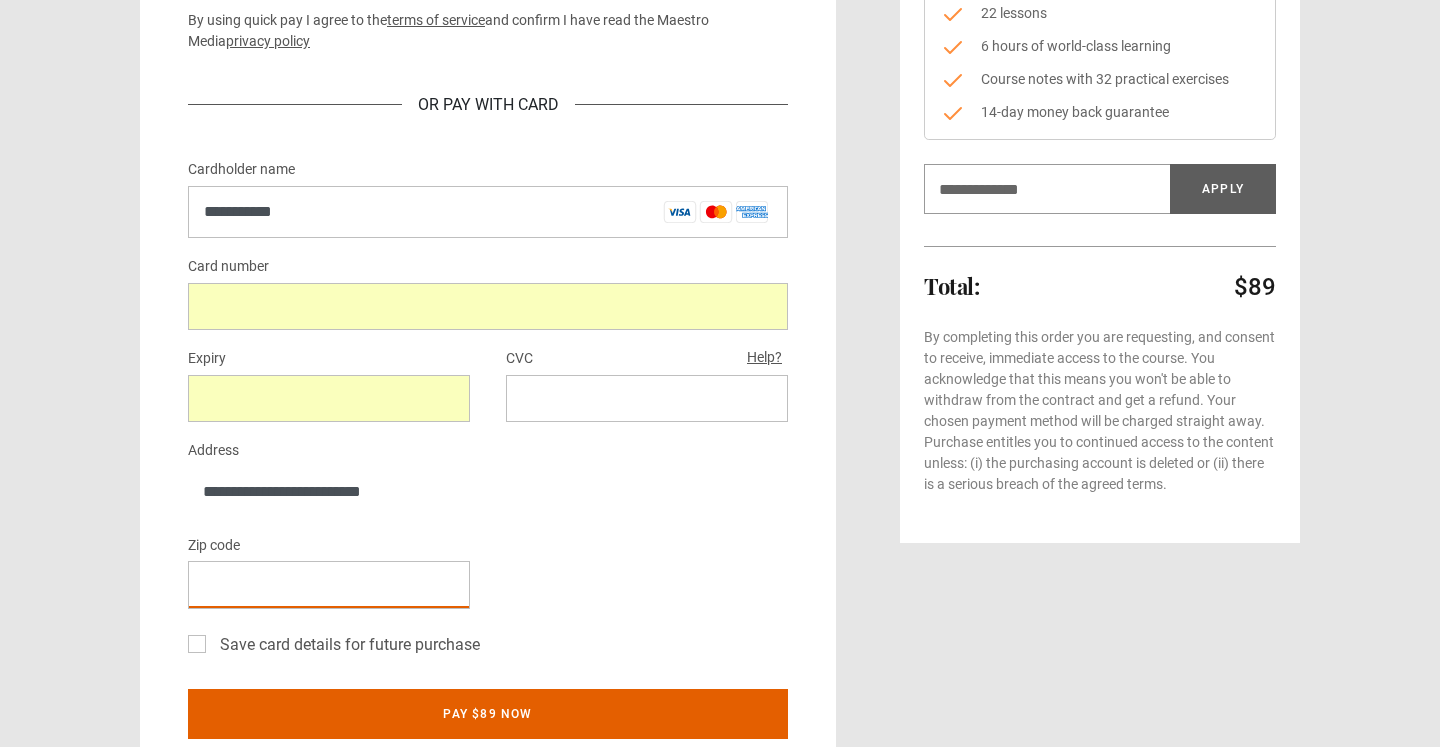 click on "Zip code
*" at bounding box center [488, 579] 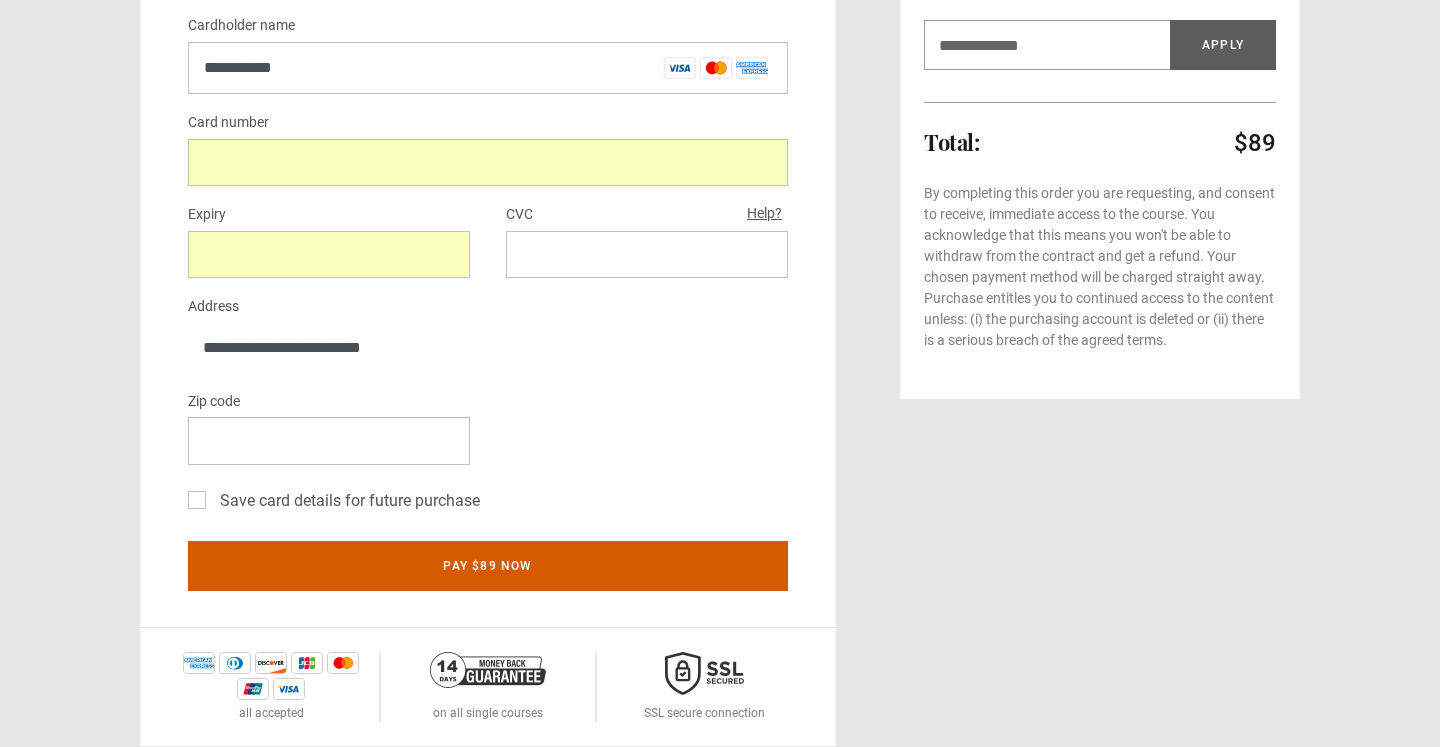 scroll, scrollTop: 511, scrollLeft: 0, axis: vertical 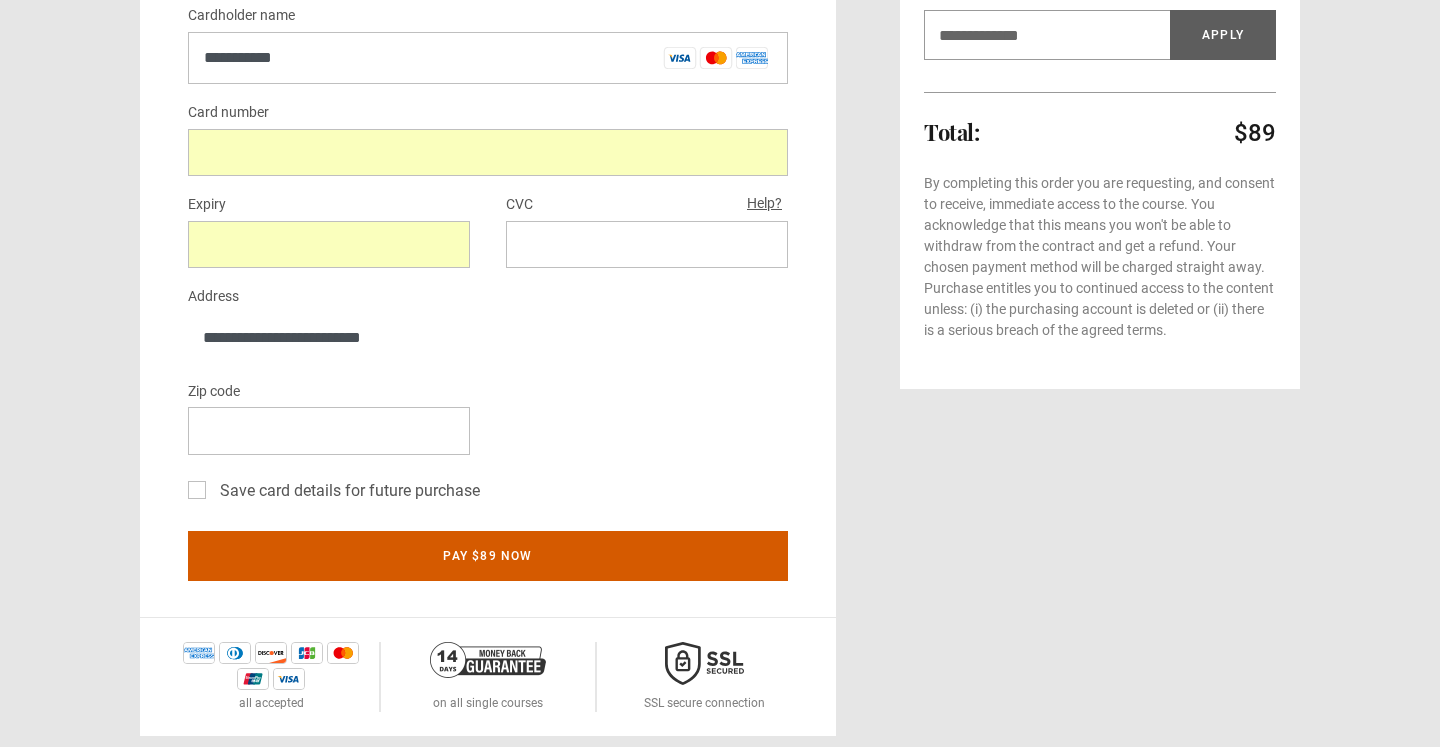 click on "Pay $89 now" at bounding box center (488, 556) 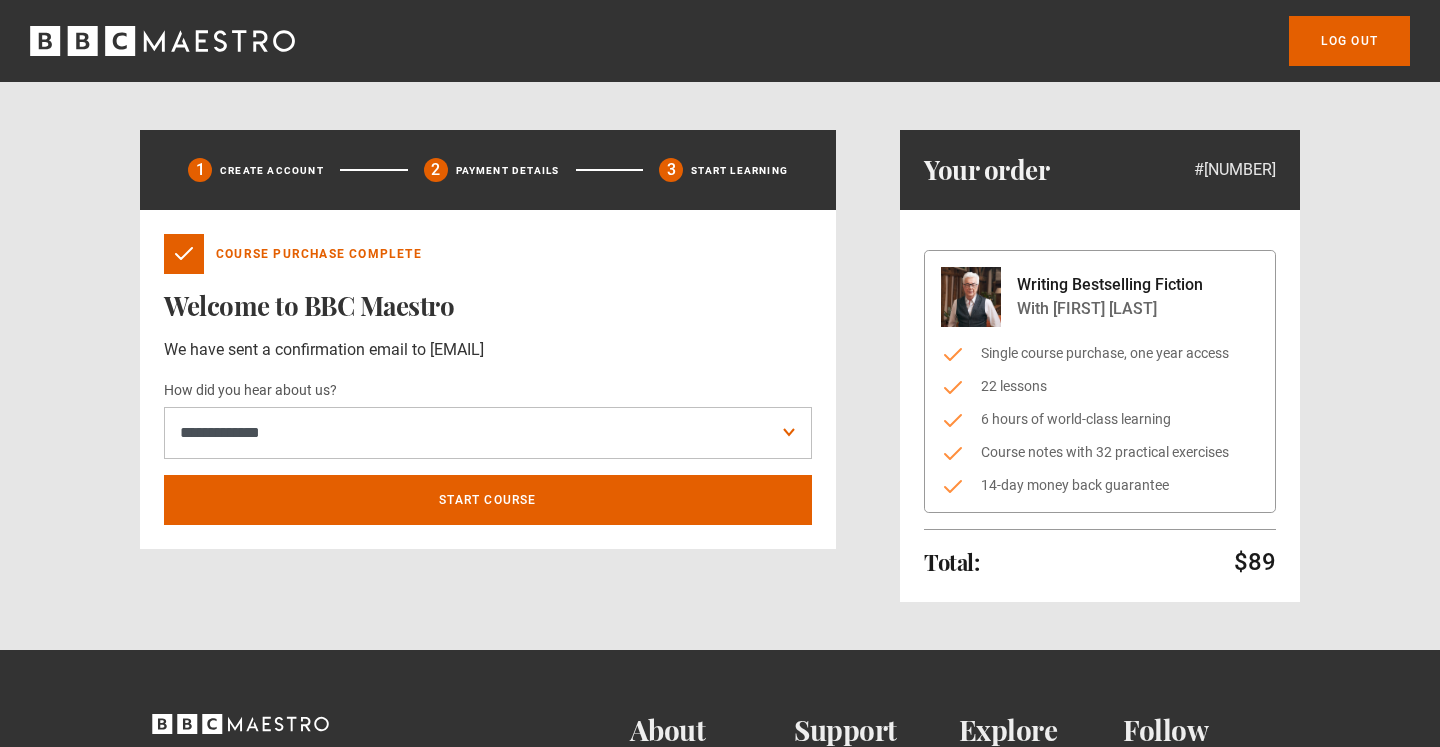 scroll, scrollTop: 0, scrollLeft: 0, axis: both 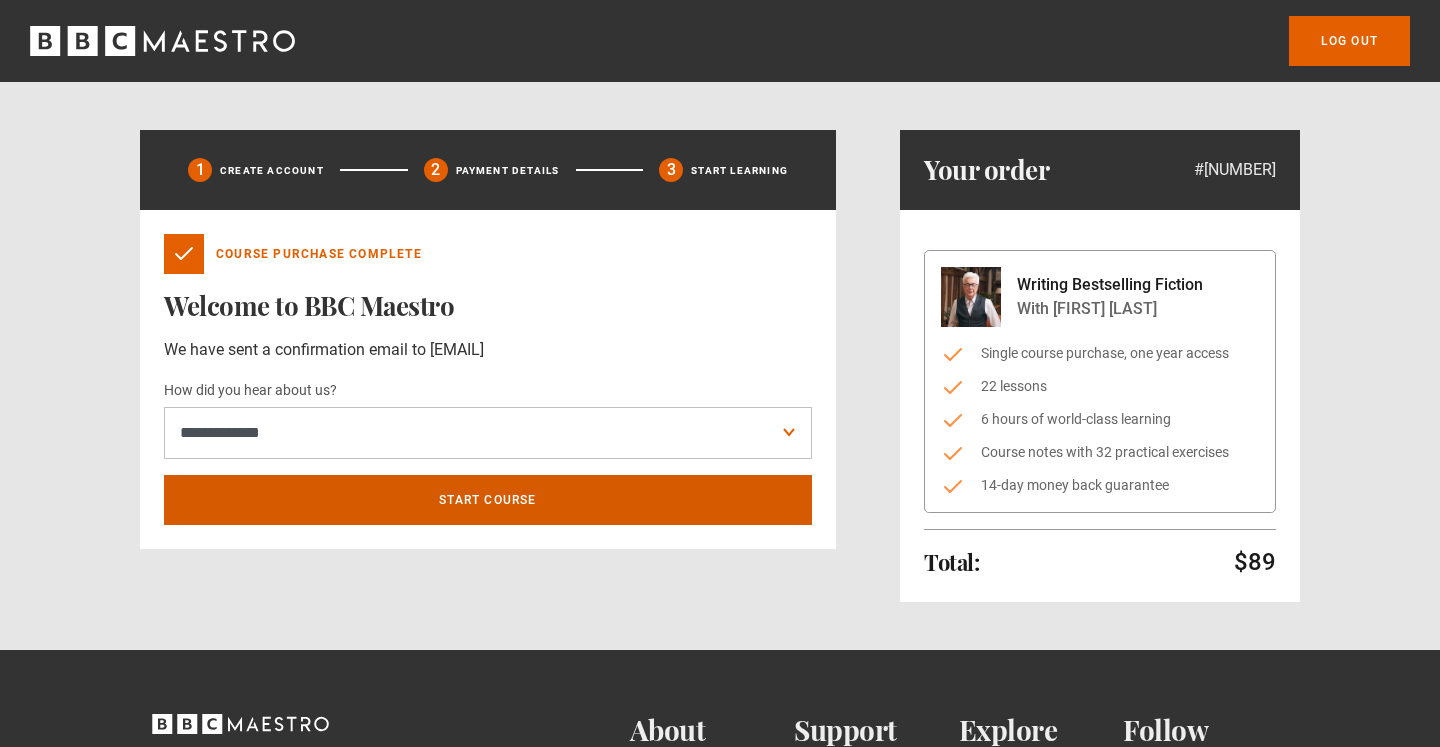 click on "Start course" at bounding box center [488, 500] 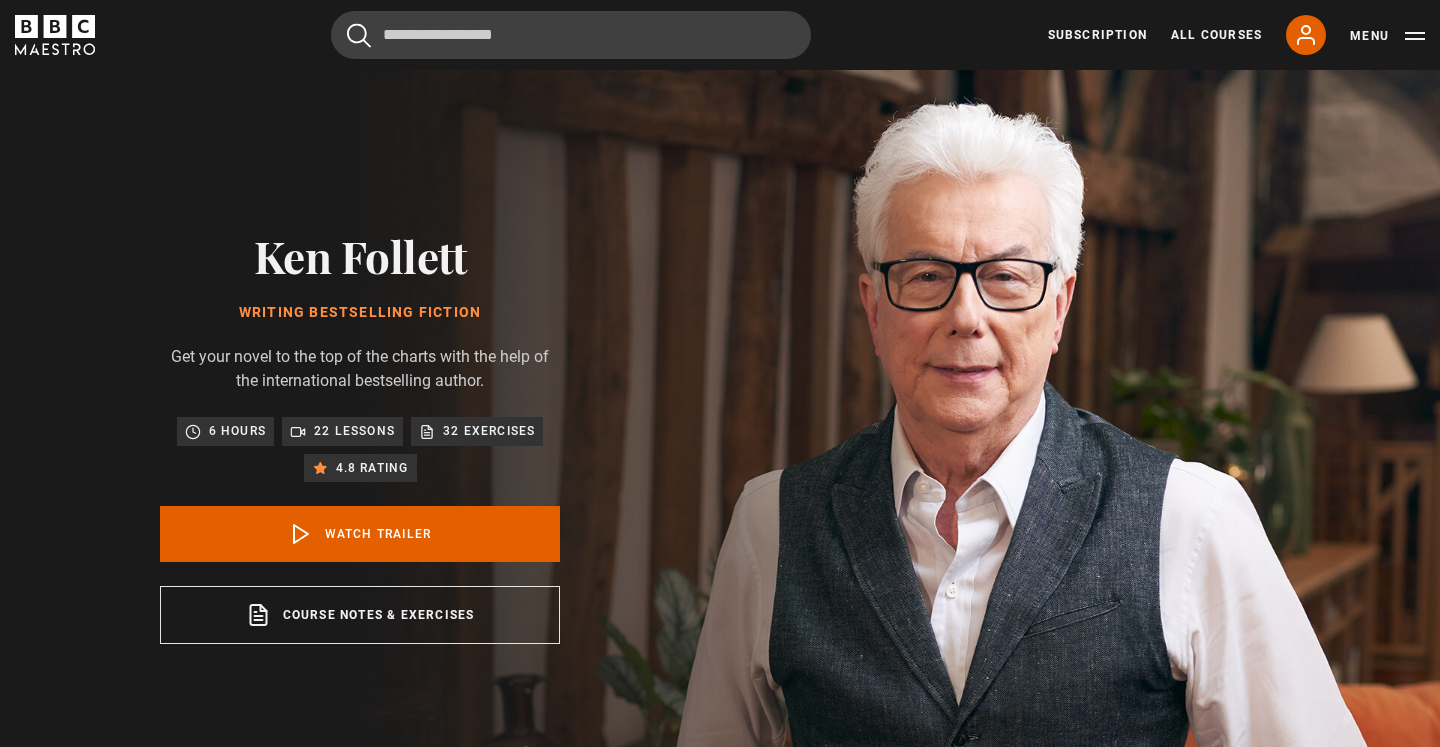 scroll, scrollTop: 804, scrollLeft: 0, axis: vertical 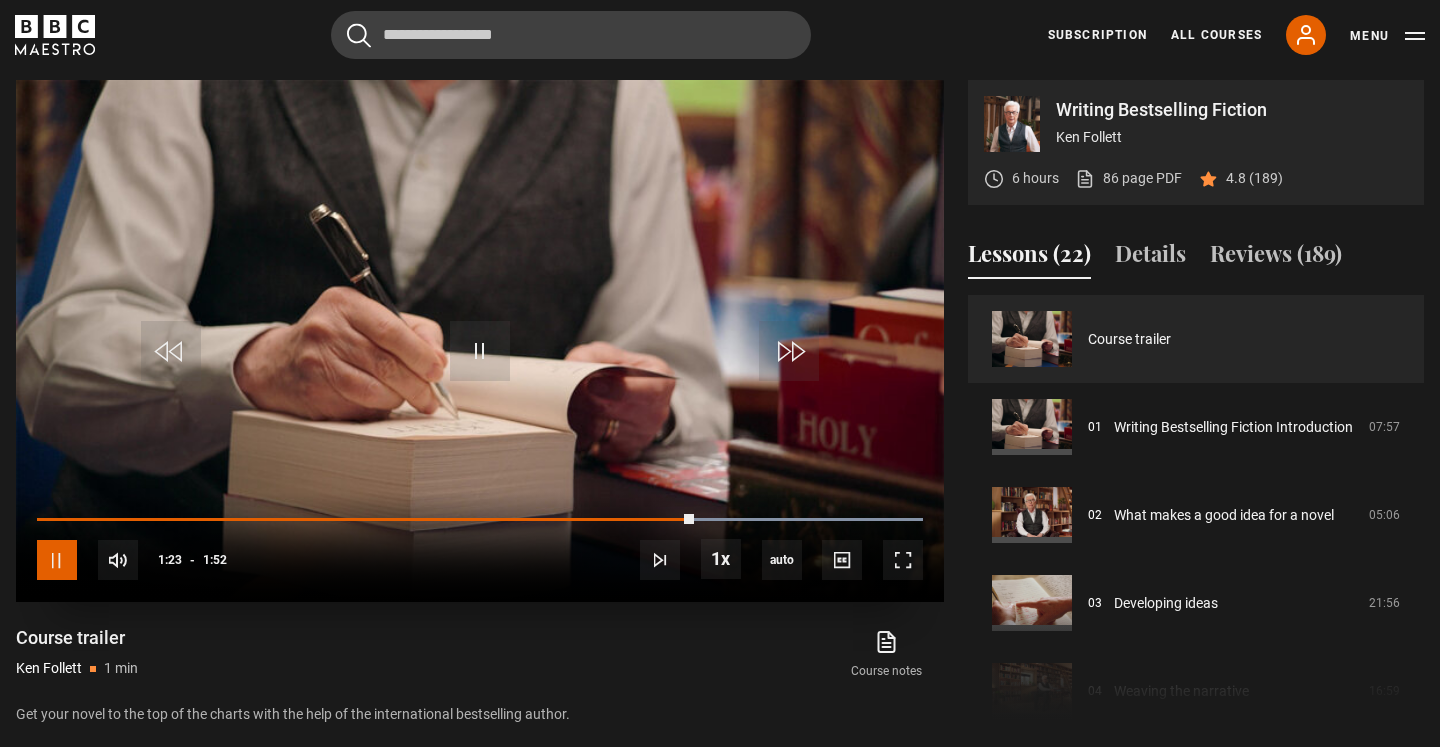 click at bounding box center [57, 560] 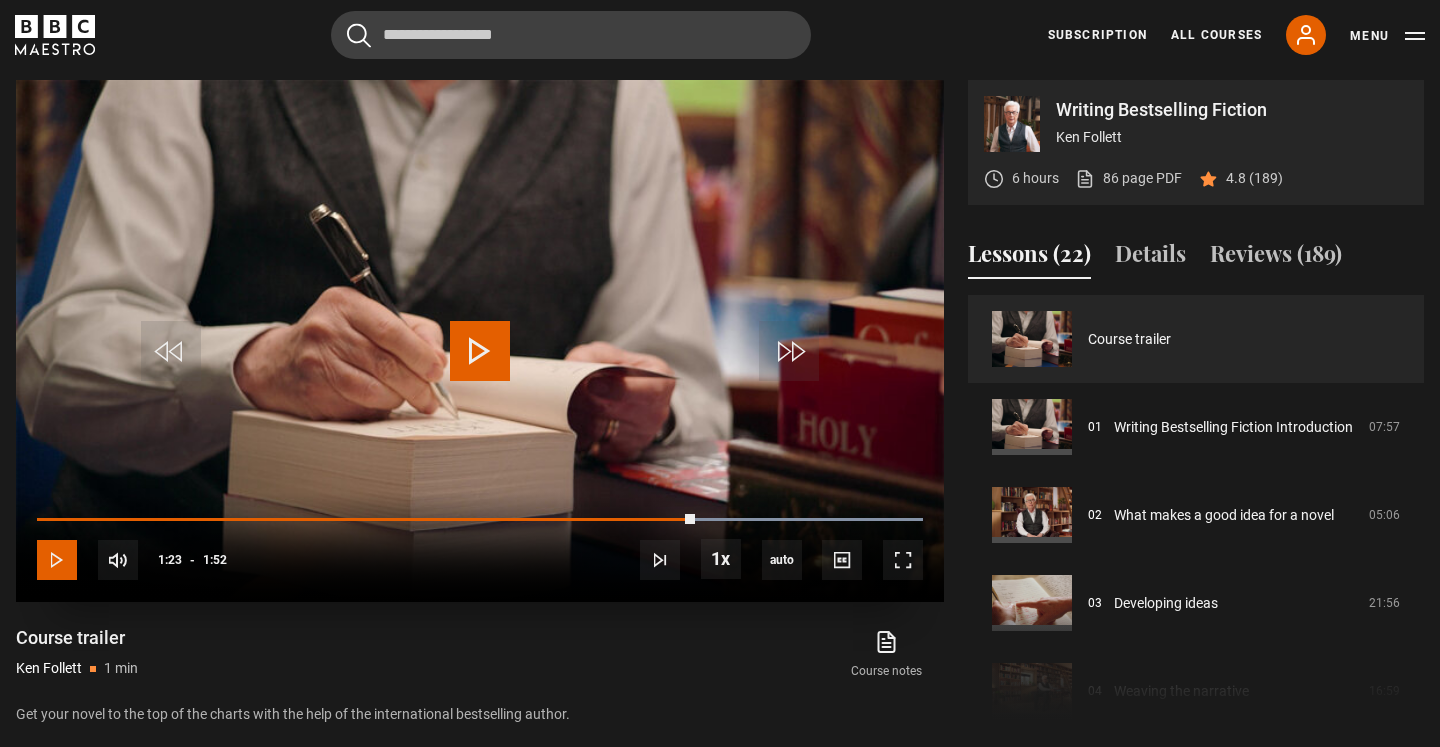 click at bounding box center [57, 560] 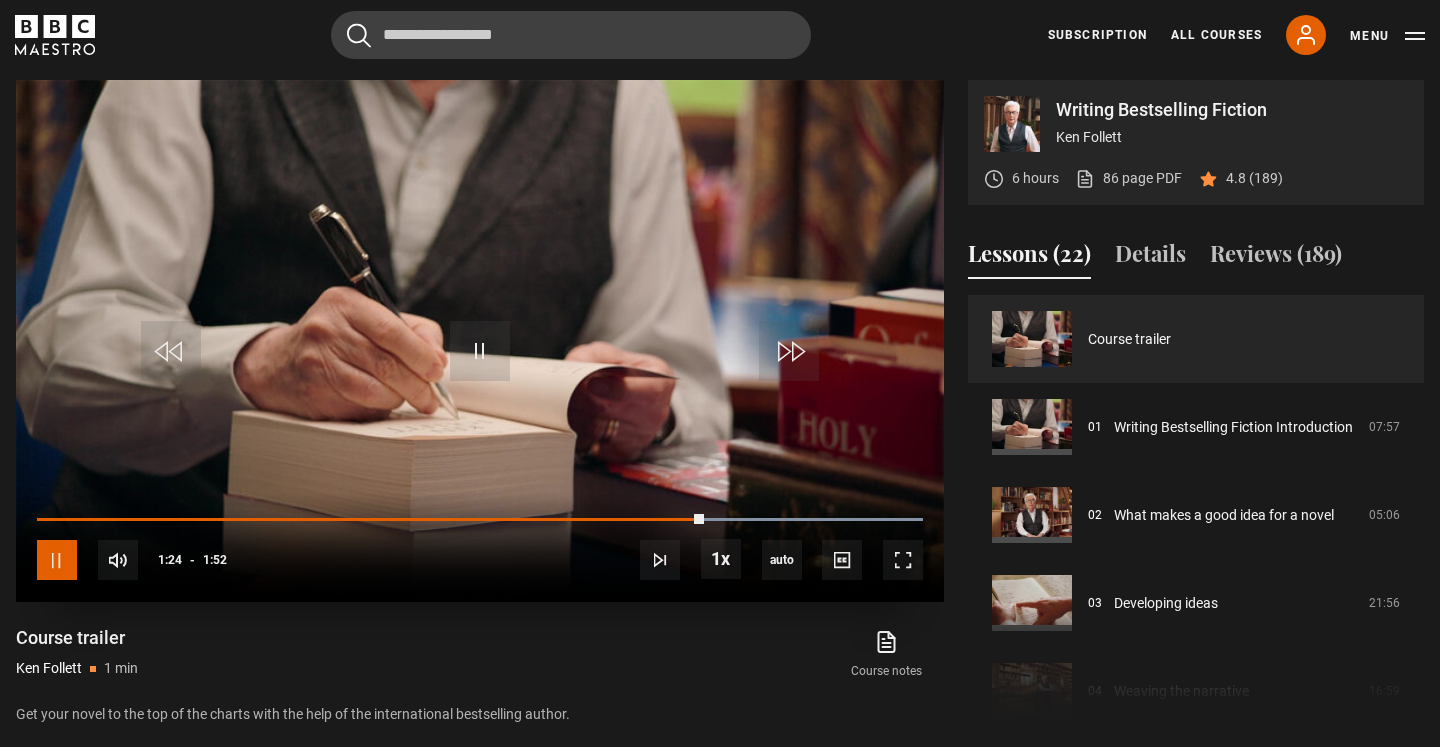 click at bounding box center [57, 560] 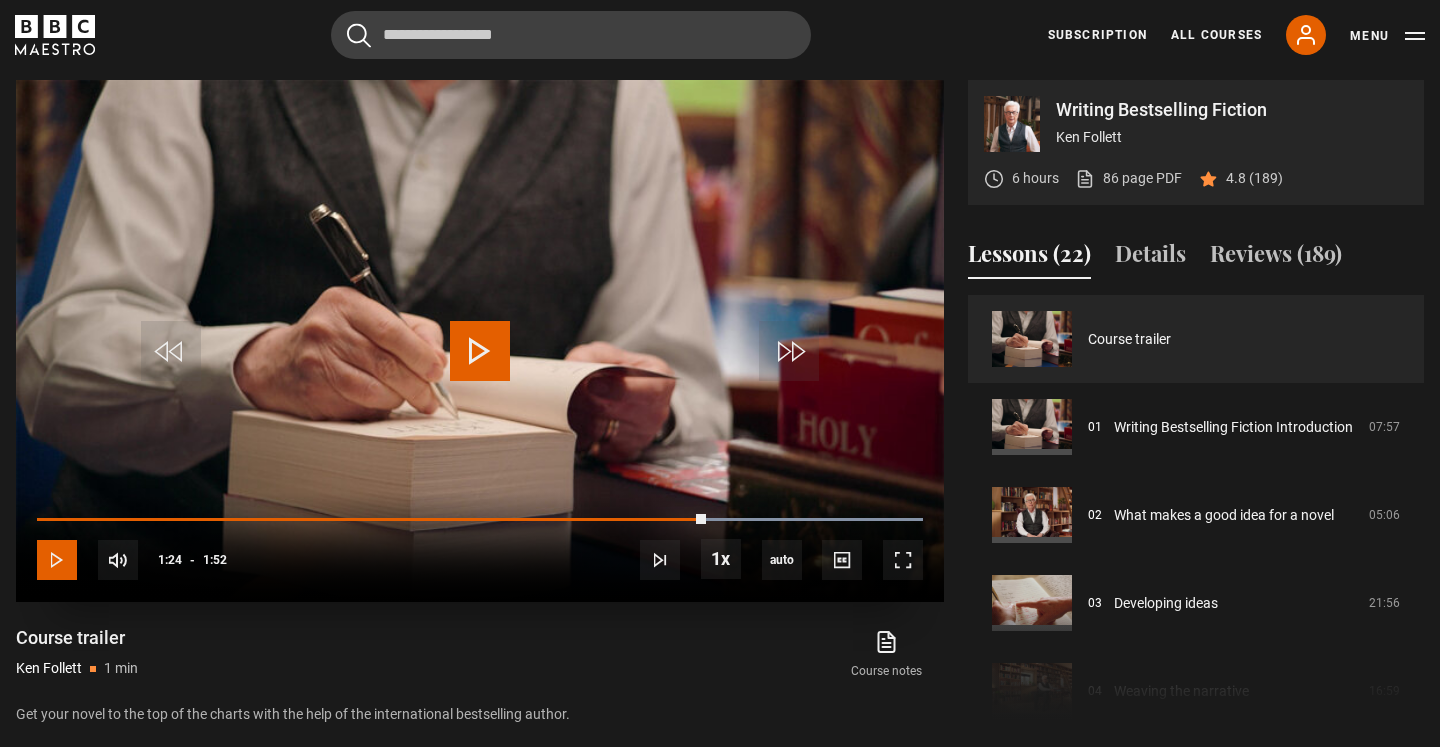 click at bounding box center [57, 560] 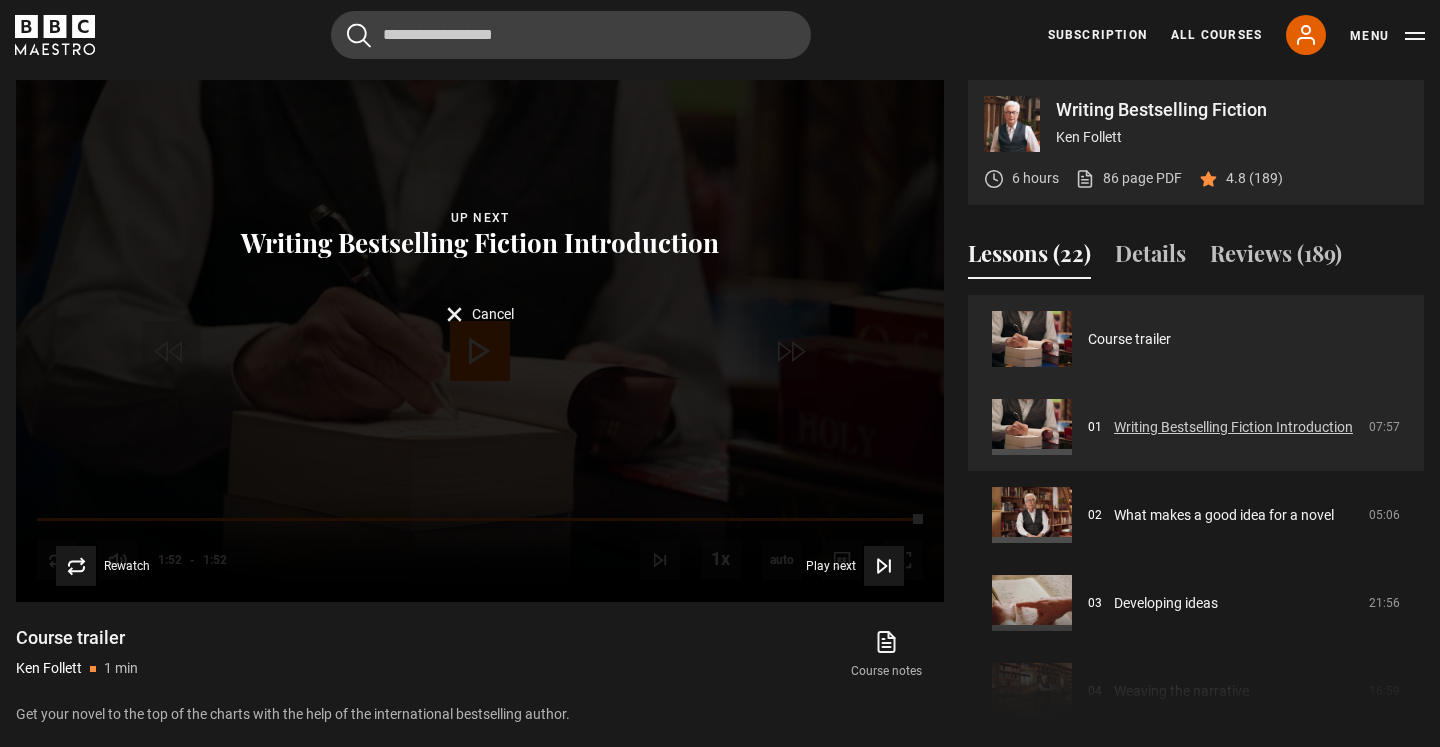 click on "Writing Bestselling Fiction Introduction" at bounding box center [1233, 427] 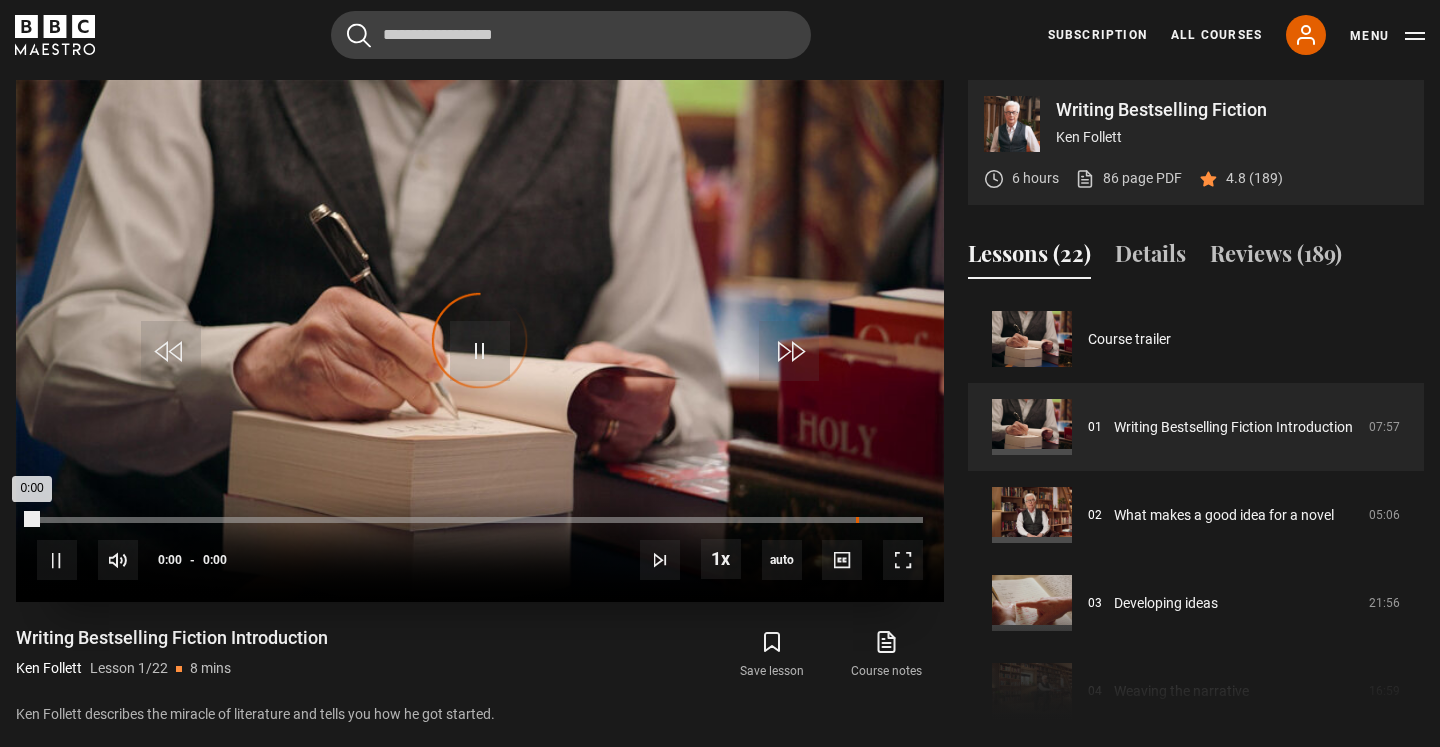 scroll, scrollTop: 0, scrollLeft: 0, axis: both 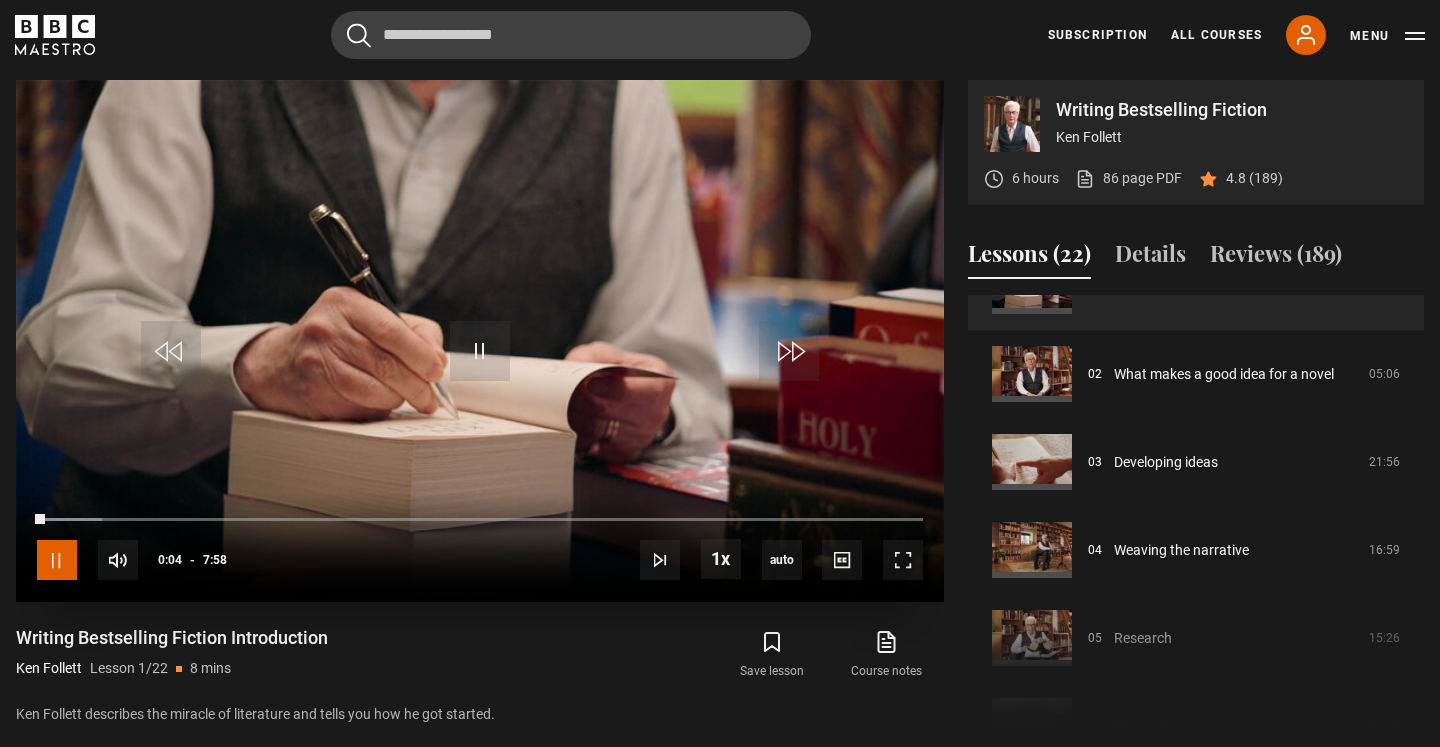click at bounding box center (57, 560) 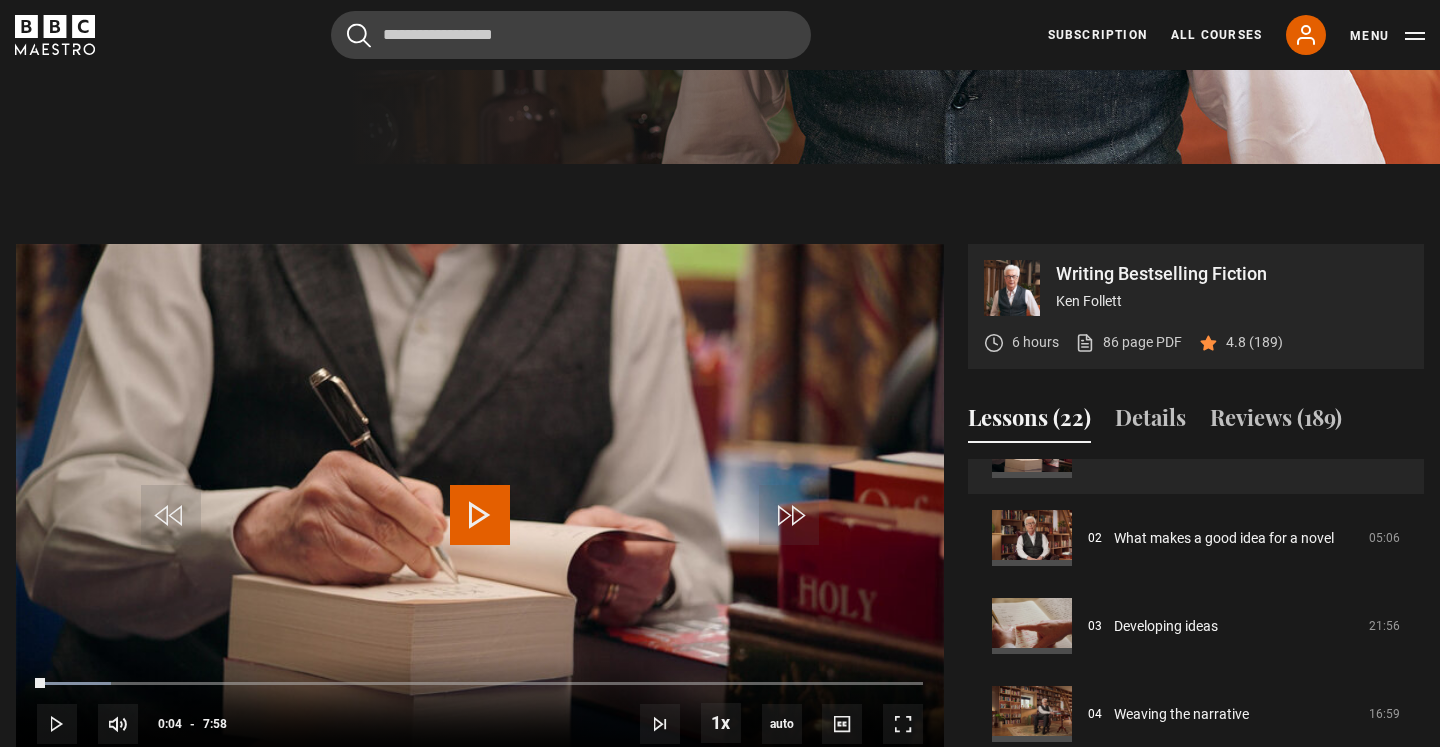 scroll, scrollTop: 631, scrollLeft: 0, axis: vertical 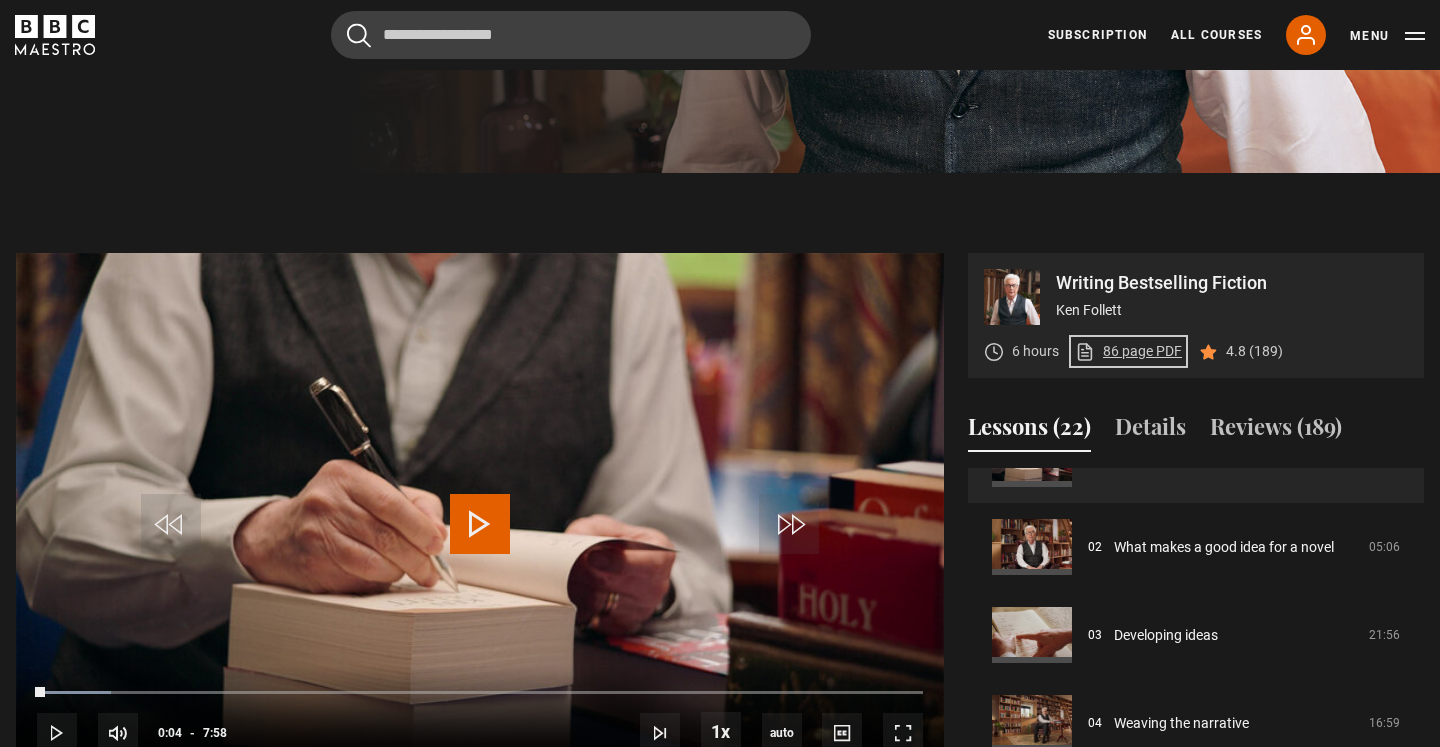 click on "86 page PDF
(opens in new tab)" at bounding box center [1128, 351] 